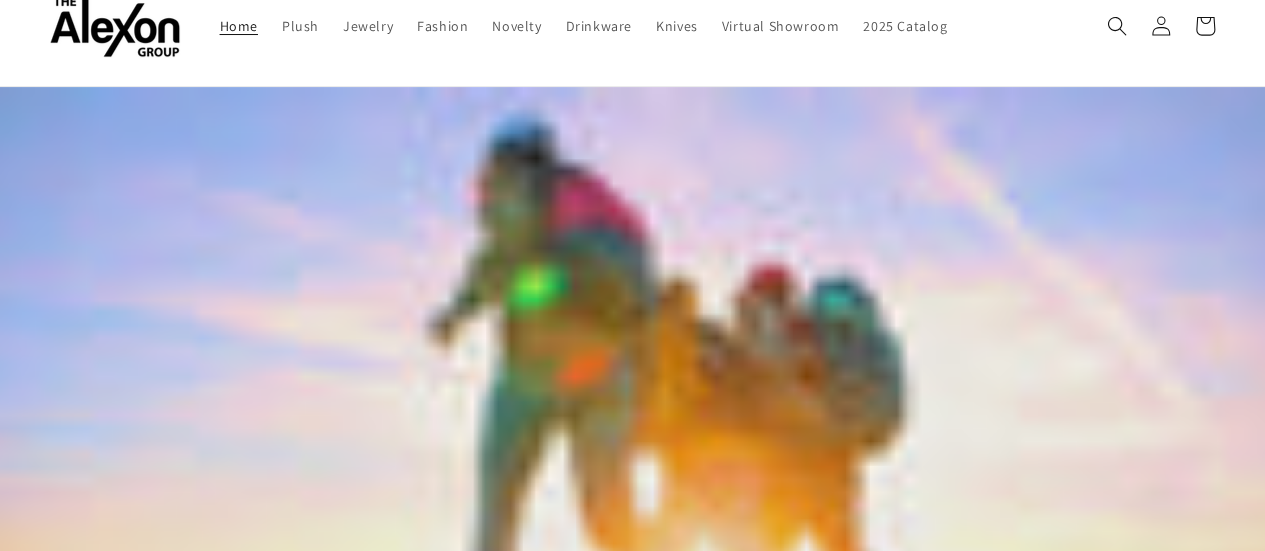 scroll, scrollTop: 0, scrollLeft: 0, axis: both 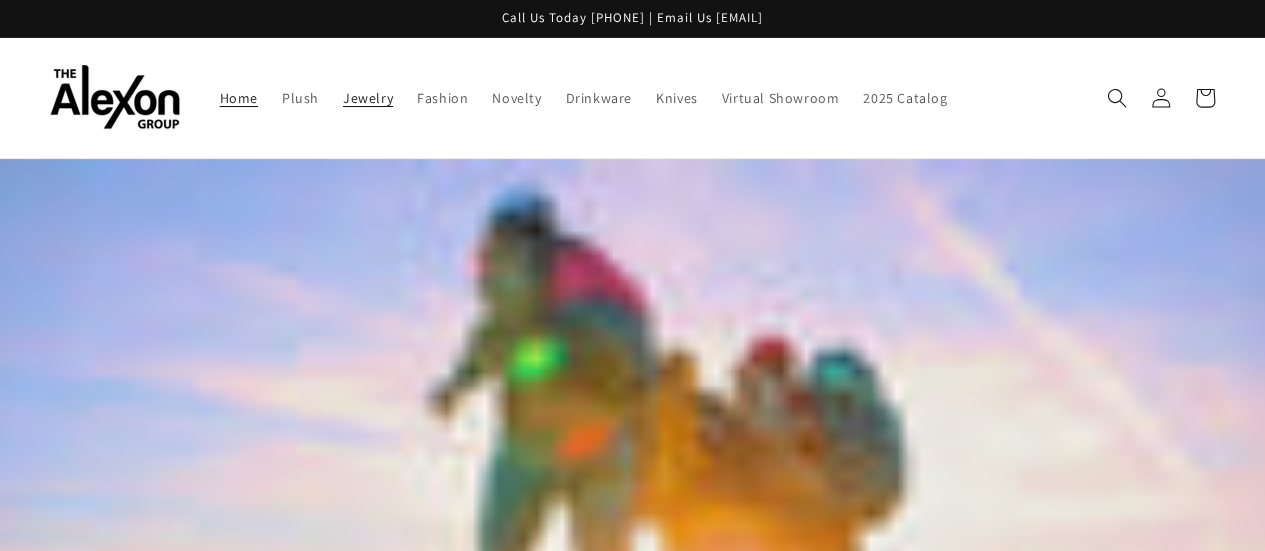 click on "Jewelry" at bounding box center (368, 98) 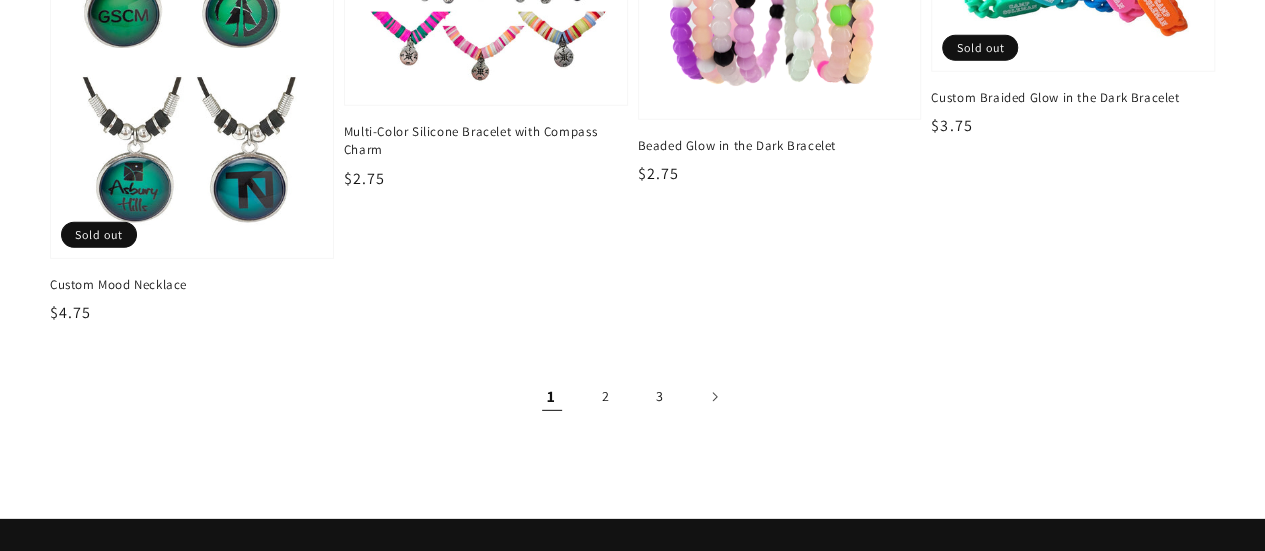 scroll, scrollTop: 2800, scrollLeft: 0, axis: vertical 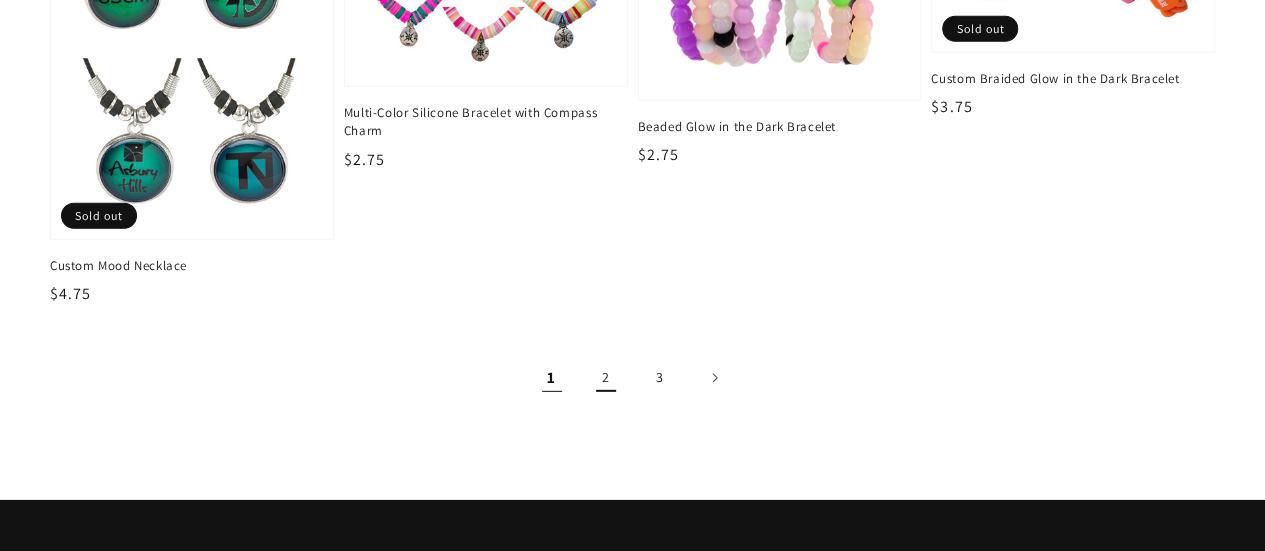 click on "2" at bounding box center [606, 378] 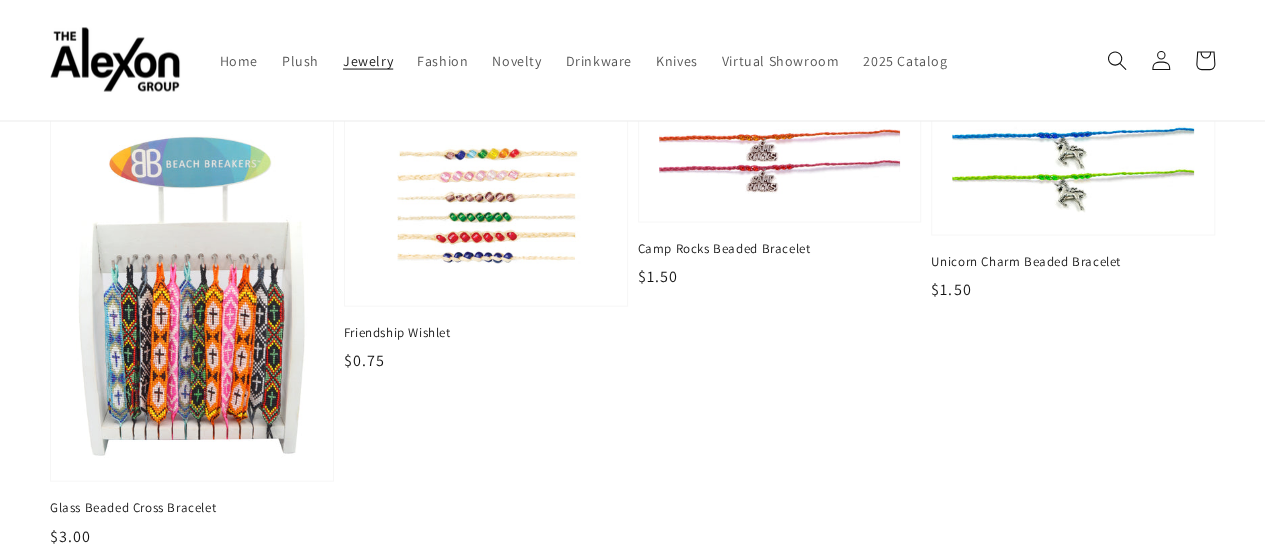 scroll, scrollTop: 1900, scrollLeft: 0, axis: vertical 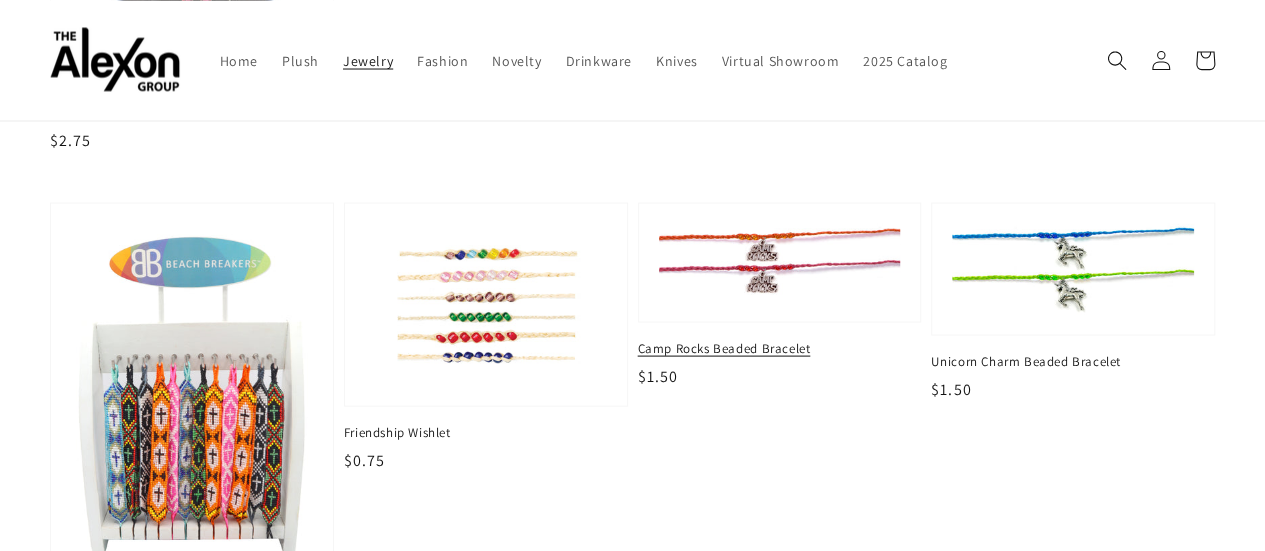 click at bounding box center [779, 263] 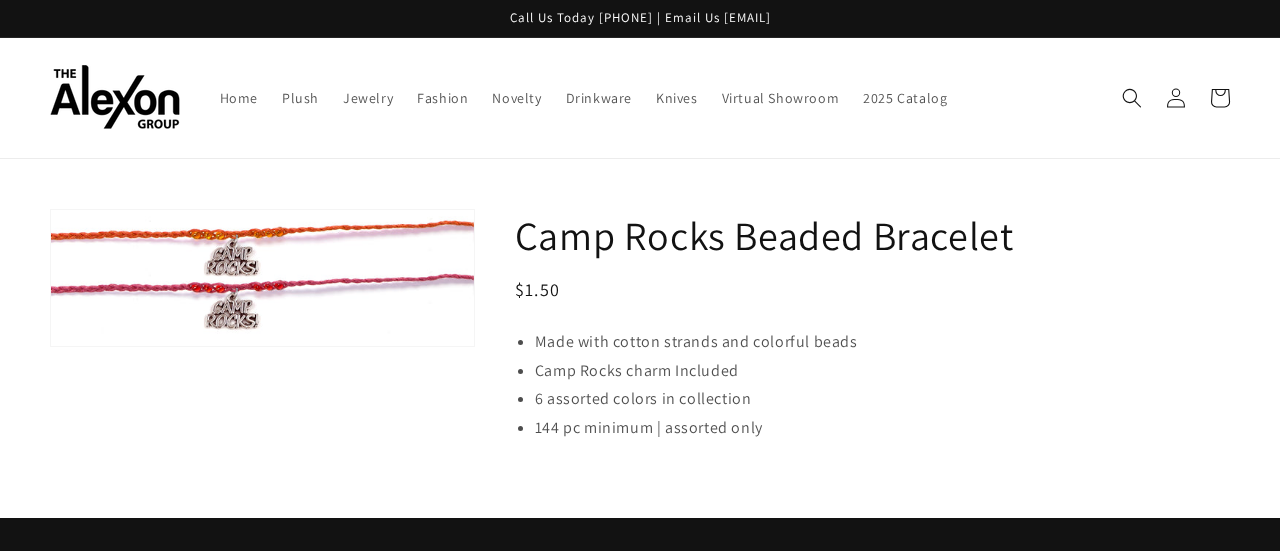 scroll, scrollTop: 0, scrollLeft: 0, axis: both 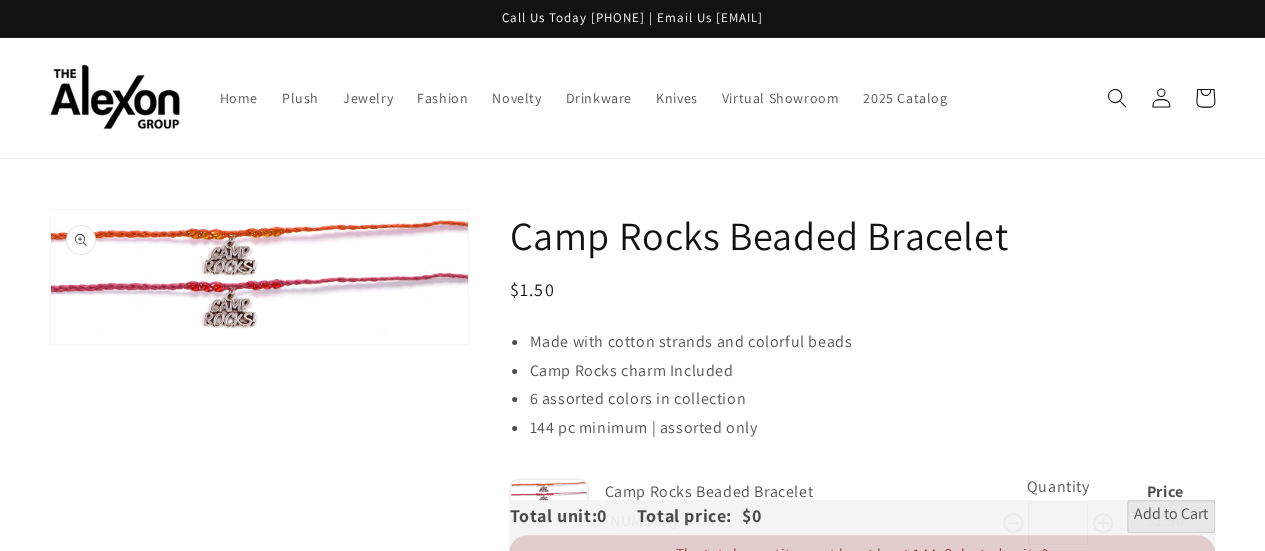 click on "Open media 1 in gallery view" at bounding box center [259, 277] 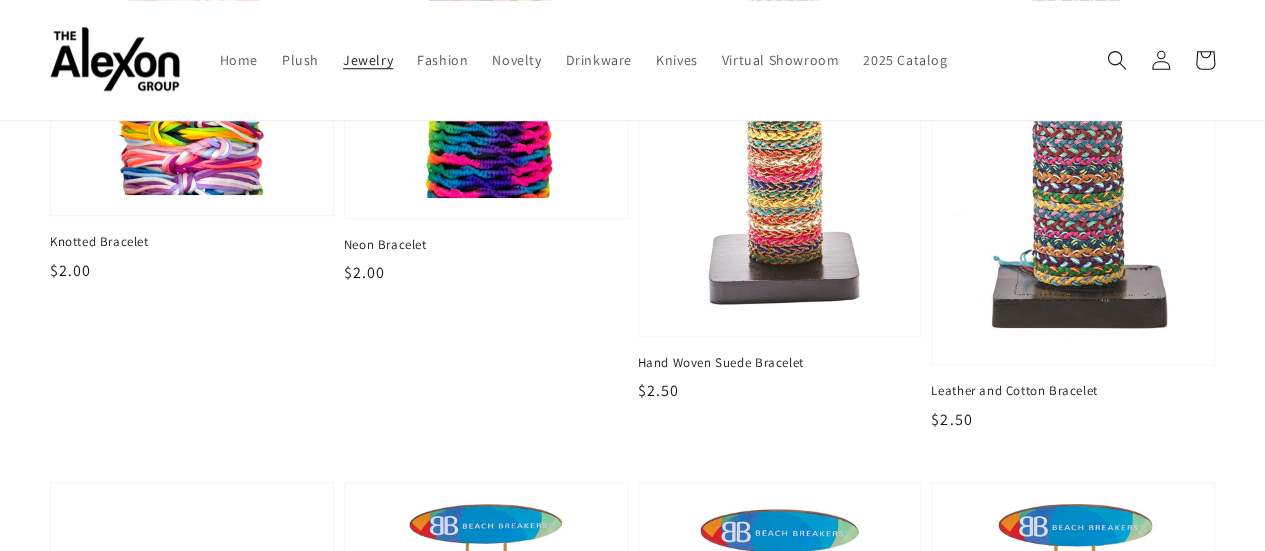 scroll, scrollTop: 788, scrollLeft: 0, axis: vertical 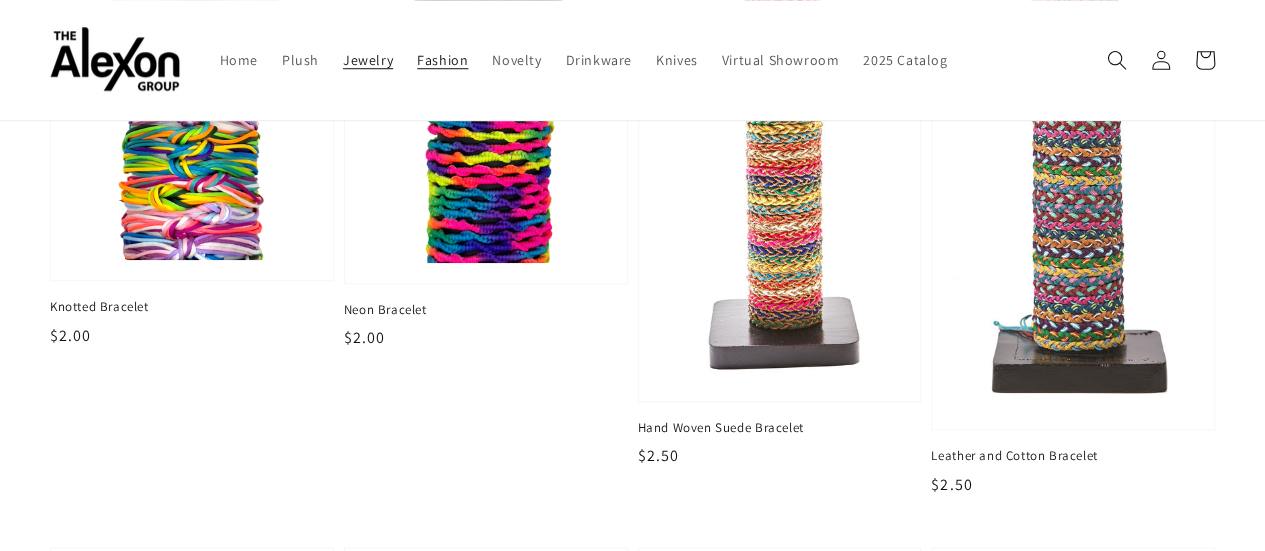 click on "Fashion" at bounding box center [442, 60] 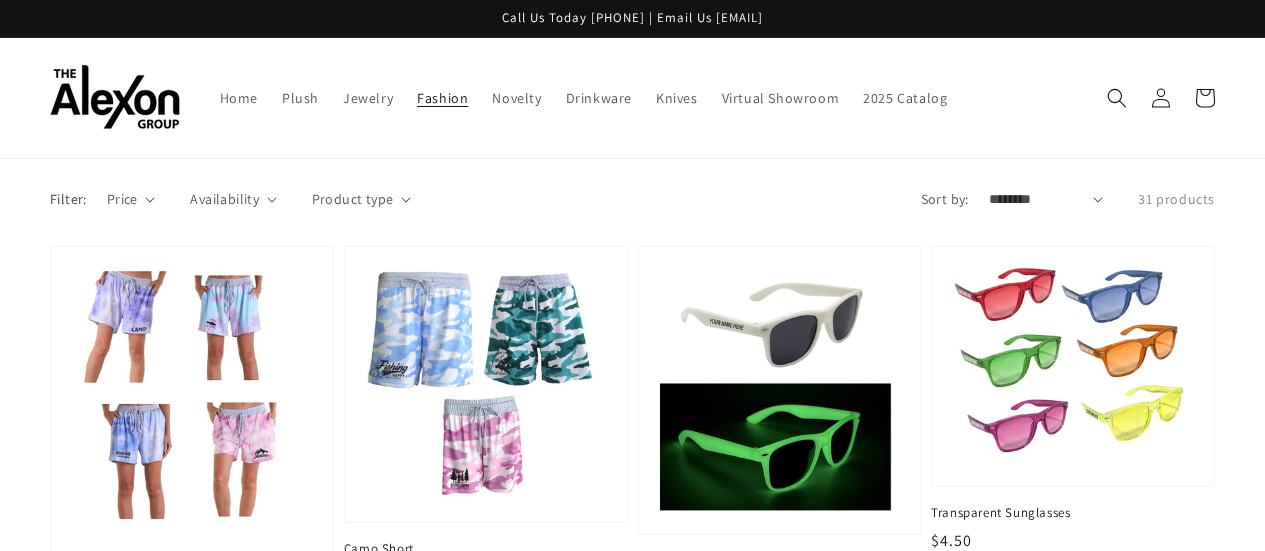 scroll, scrollTop: 0, scrollLeft: 0, axis: both 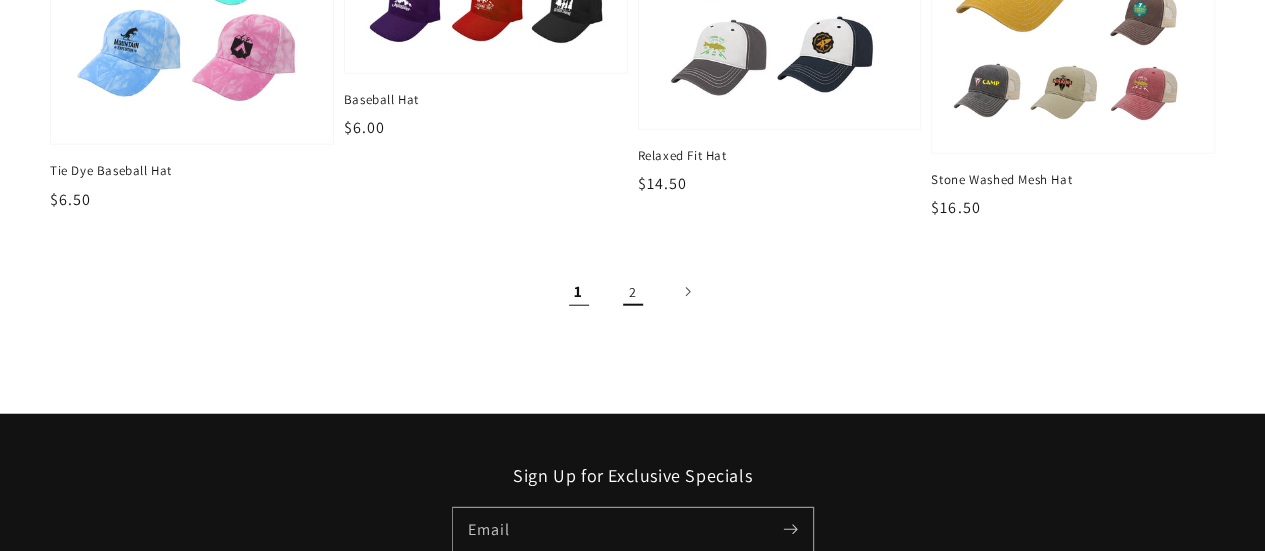 click on "2" at bounding box center [633, 292] 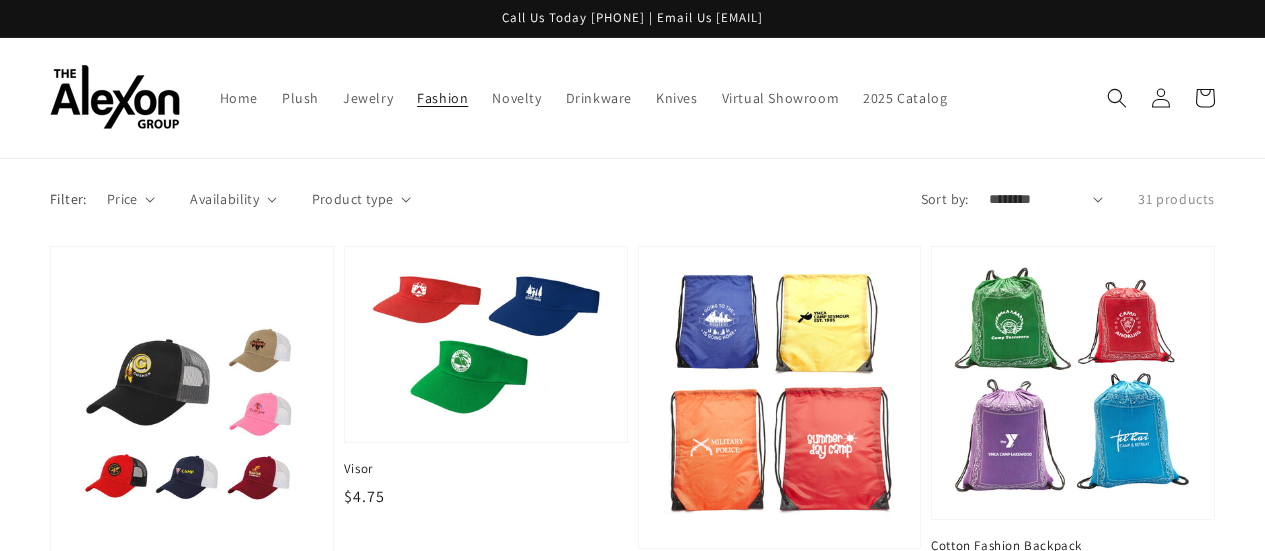 scroll, scrollTop: 0, scrollLeft: 0, axis: both 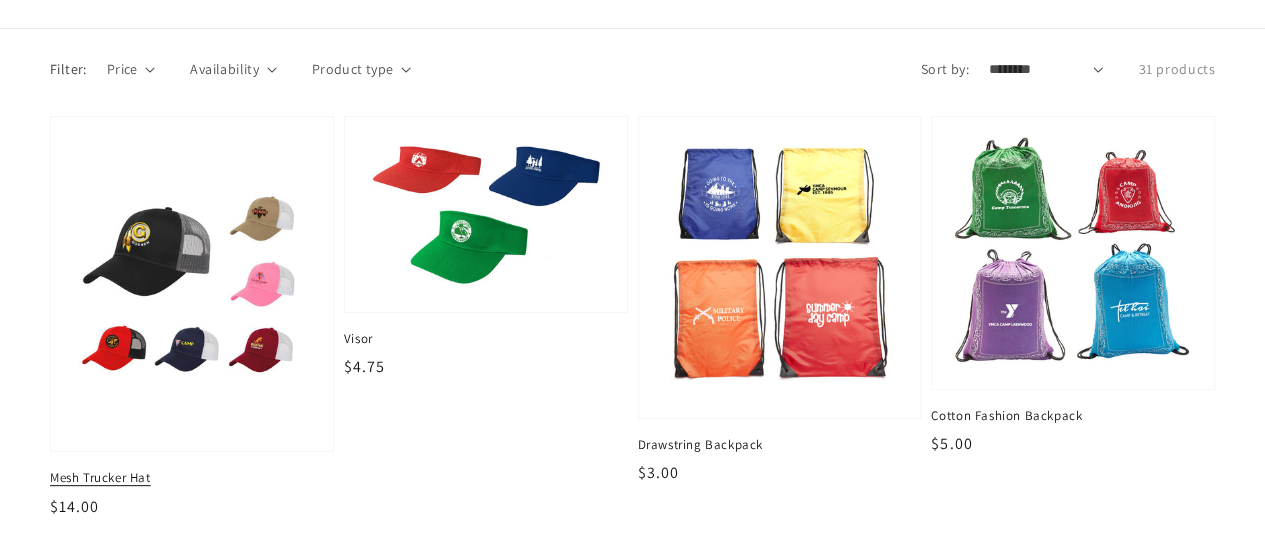 click at bounding box center [191, 283] 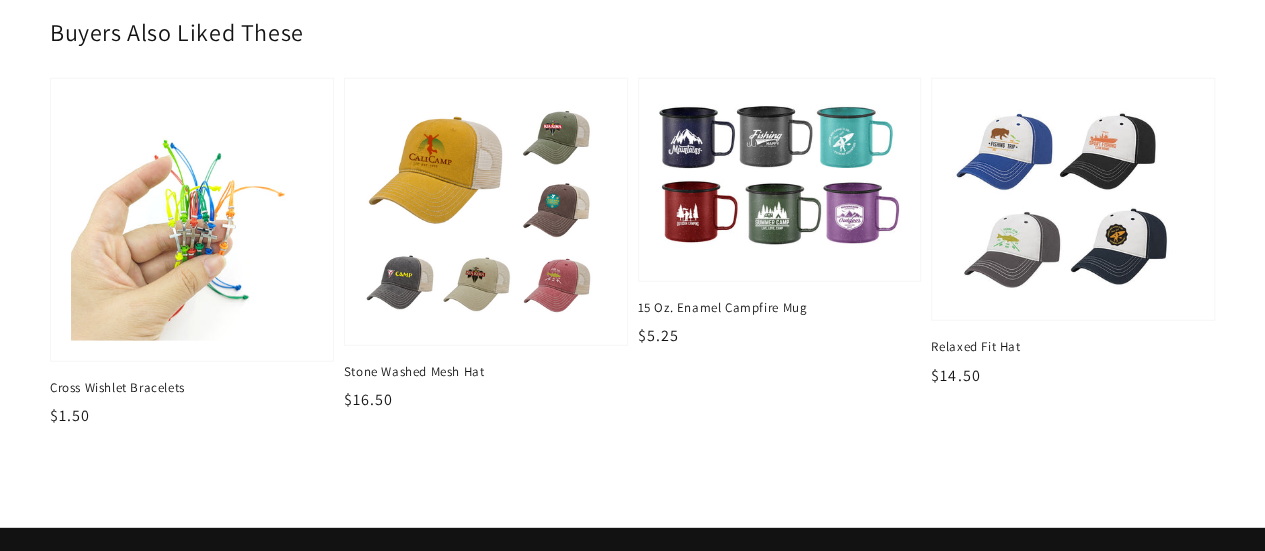 scroll, scrollTop: 2600, scrollLeft: 0, axis: vertical 